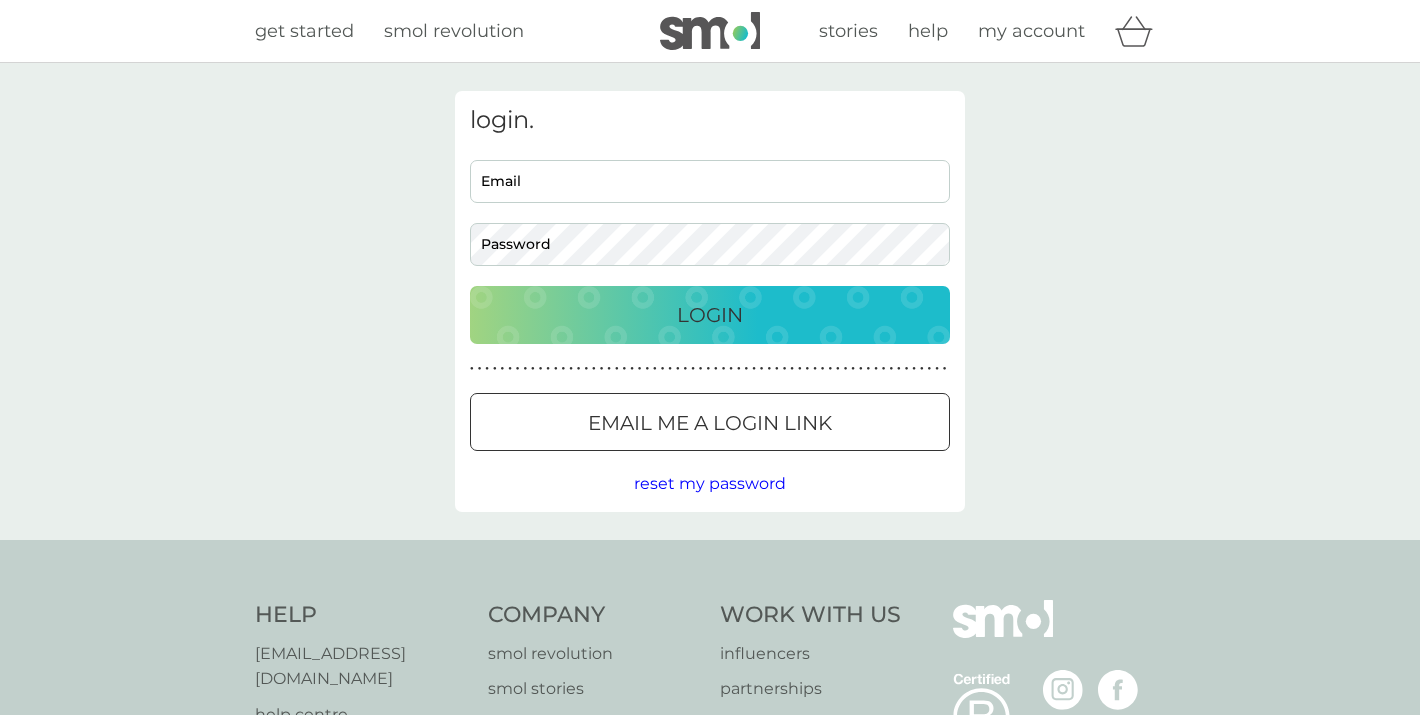 scroll, scrollTop: 0, scrollLeft: 0, axis: both 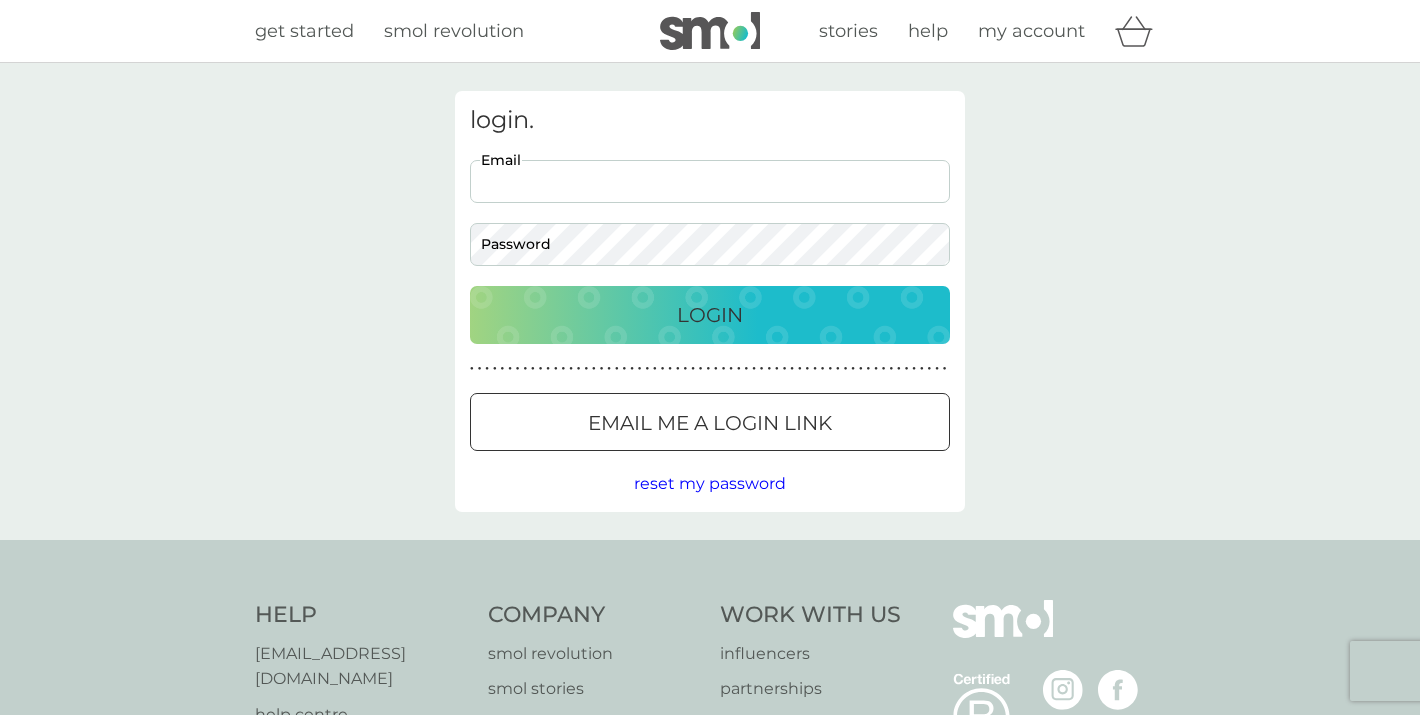 click on "Email" at bounding box center [710, 181] 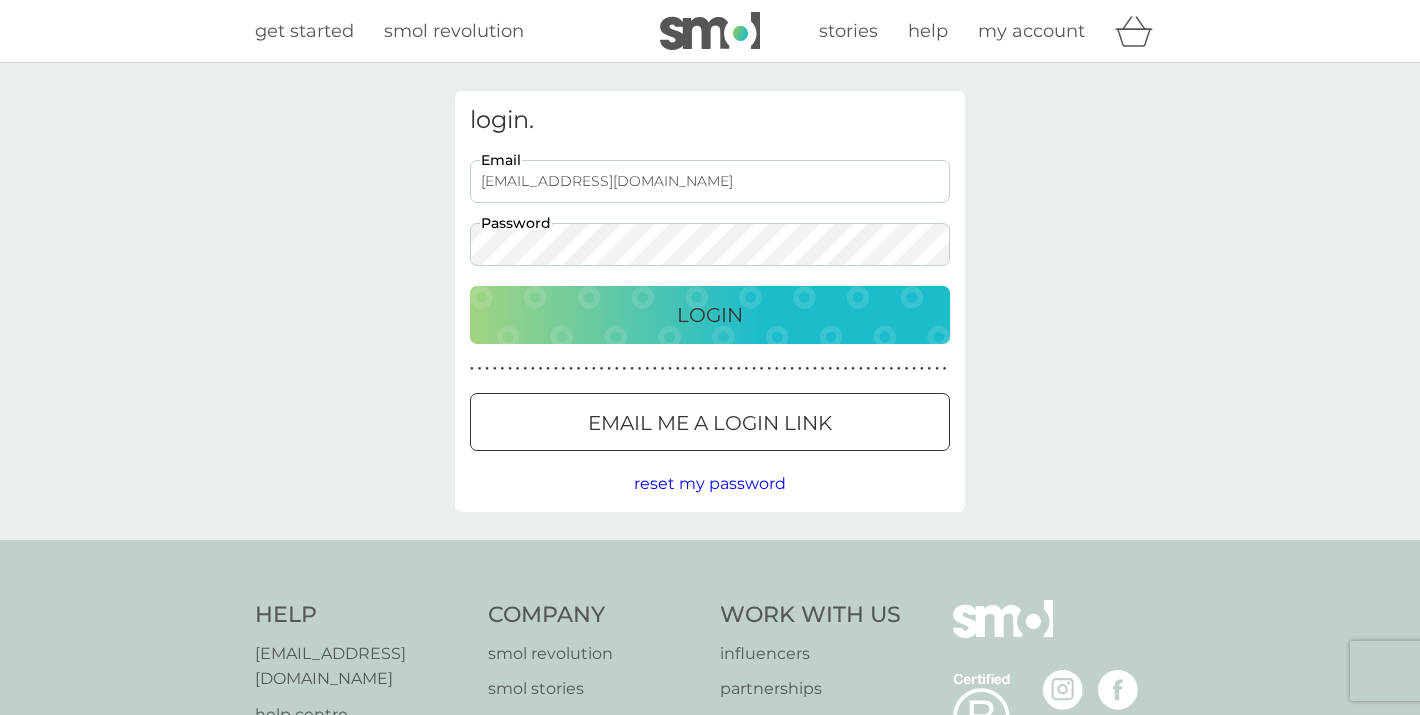 click on "Login" at bounding box center [710, 315] 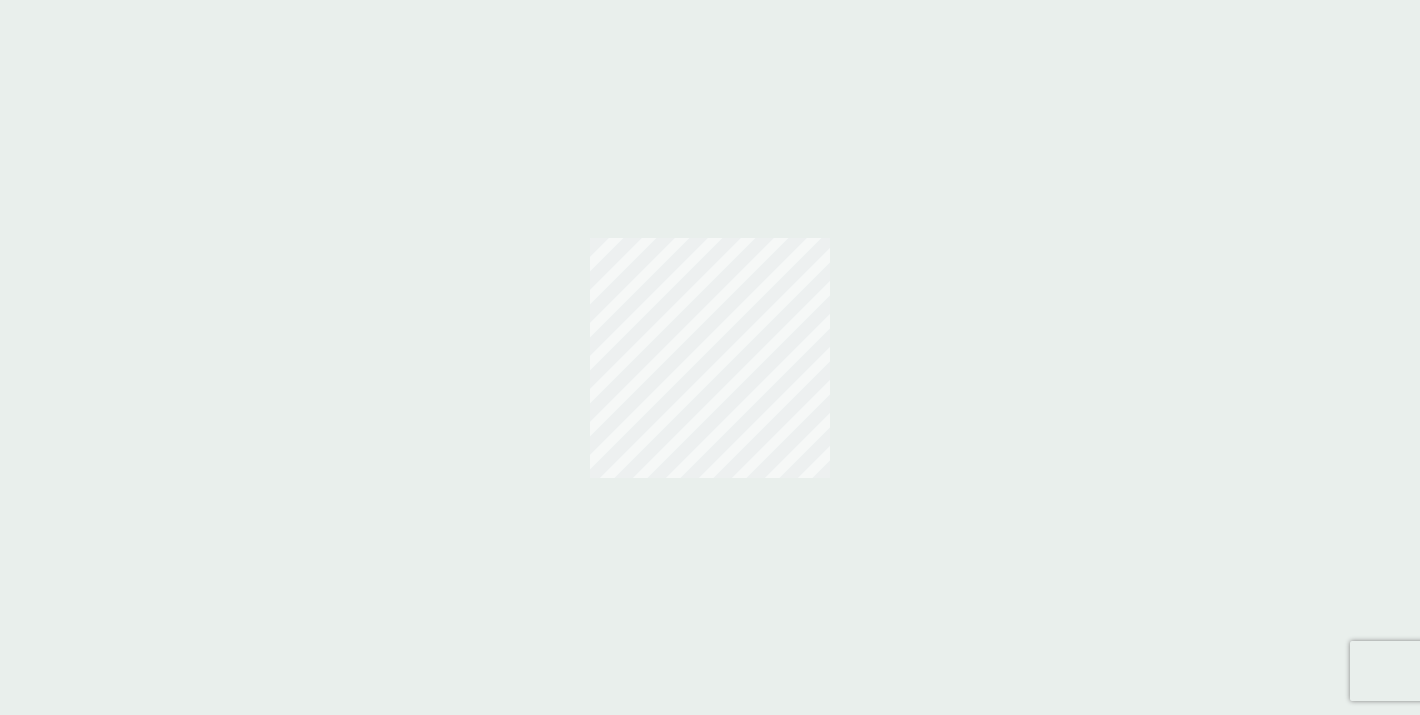 scroll, scrollTop: 0, scrollLeft: 0, axis: both 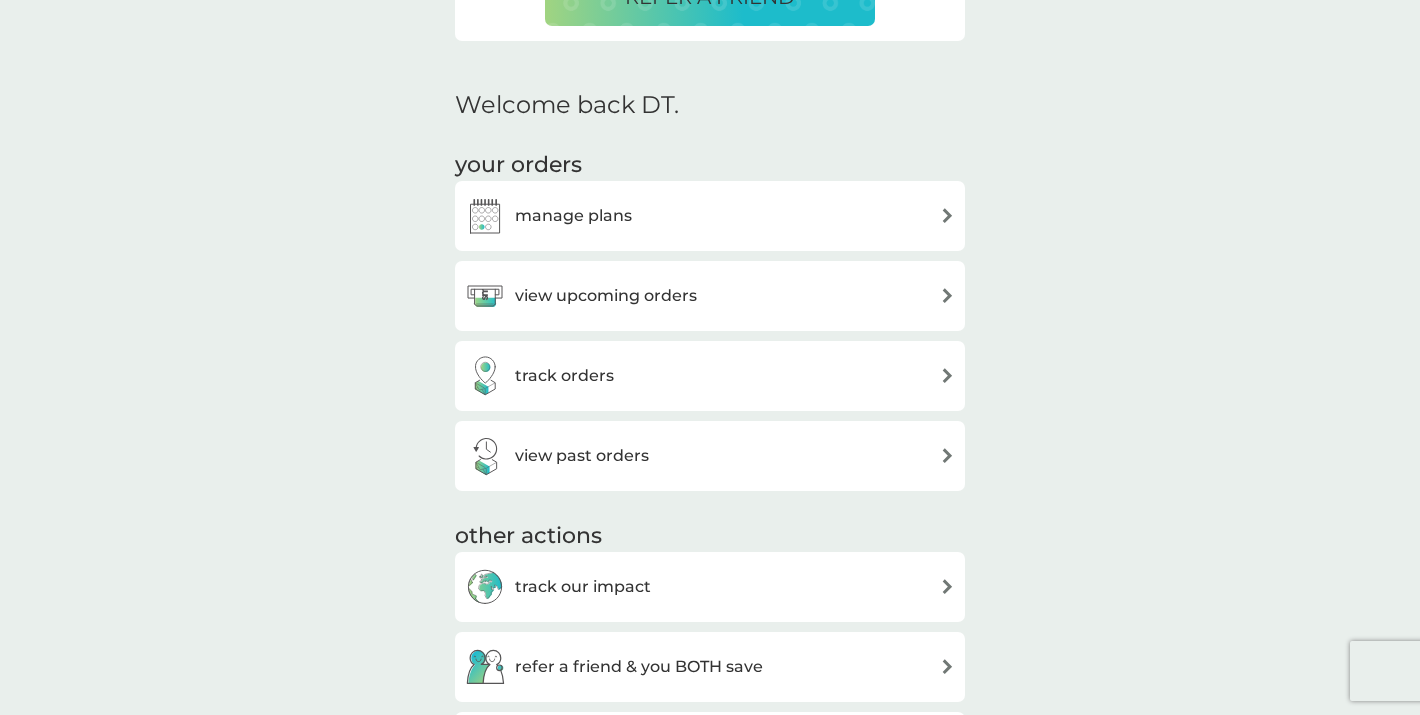 click on "view upcoming orders" at bounding box center (710, 296) 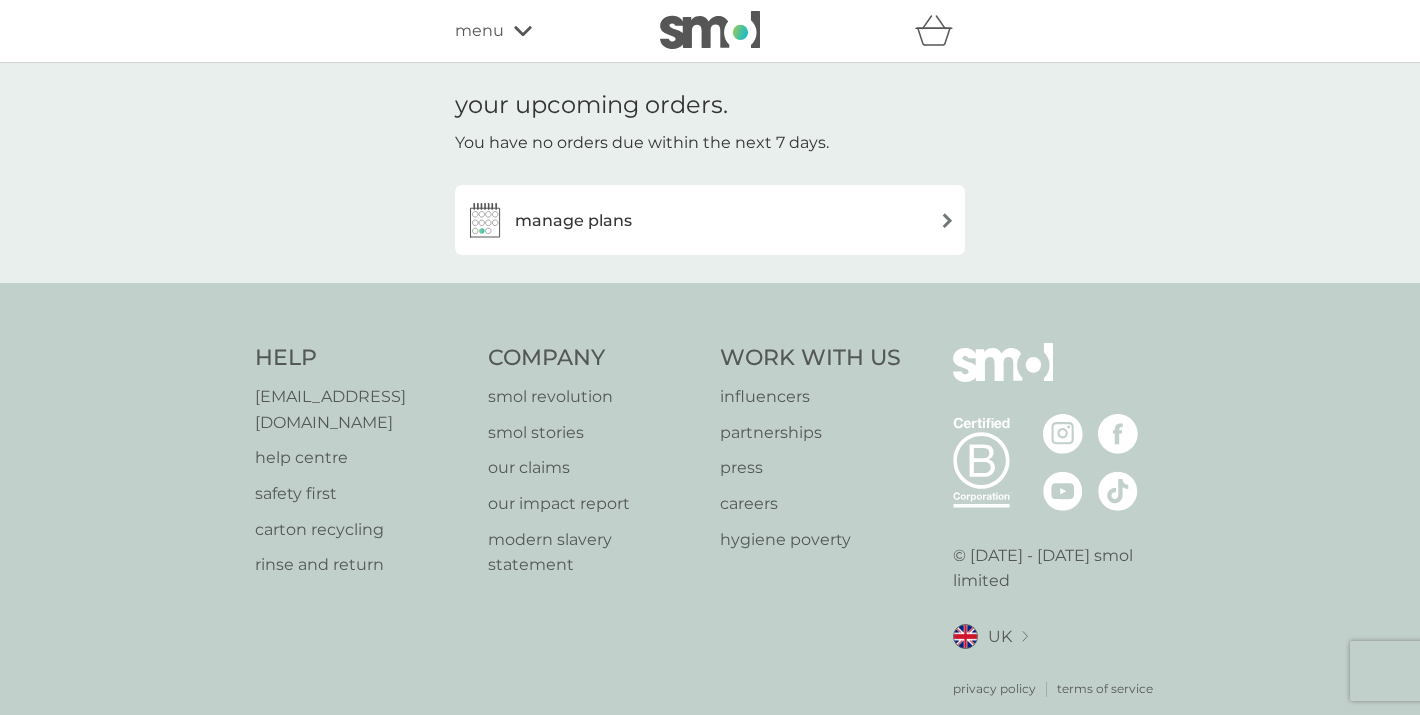 click on "manage plans" at bounding box center [710, 220] 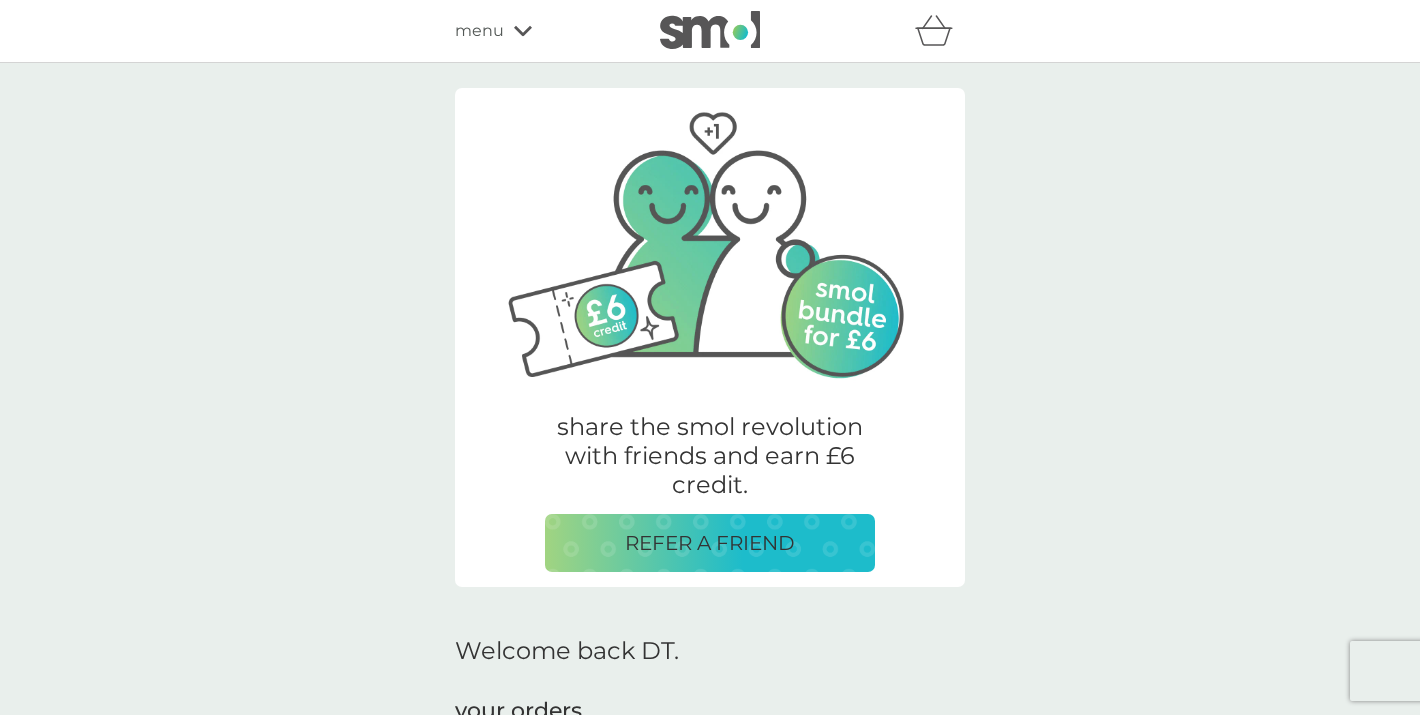 scroll, scrollTop: 546, scrollLeft: 0, axis: vertical 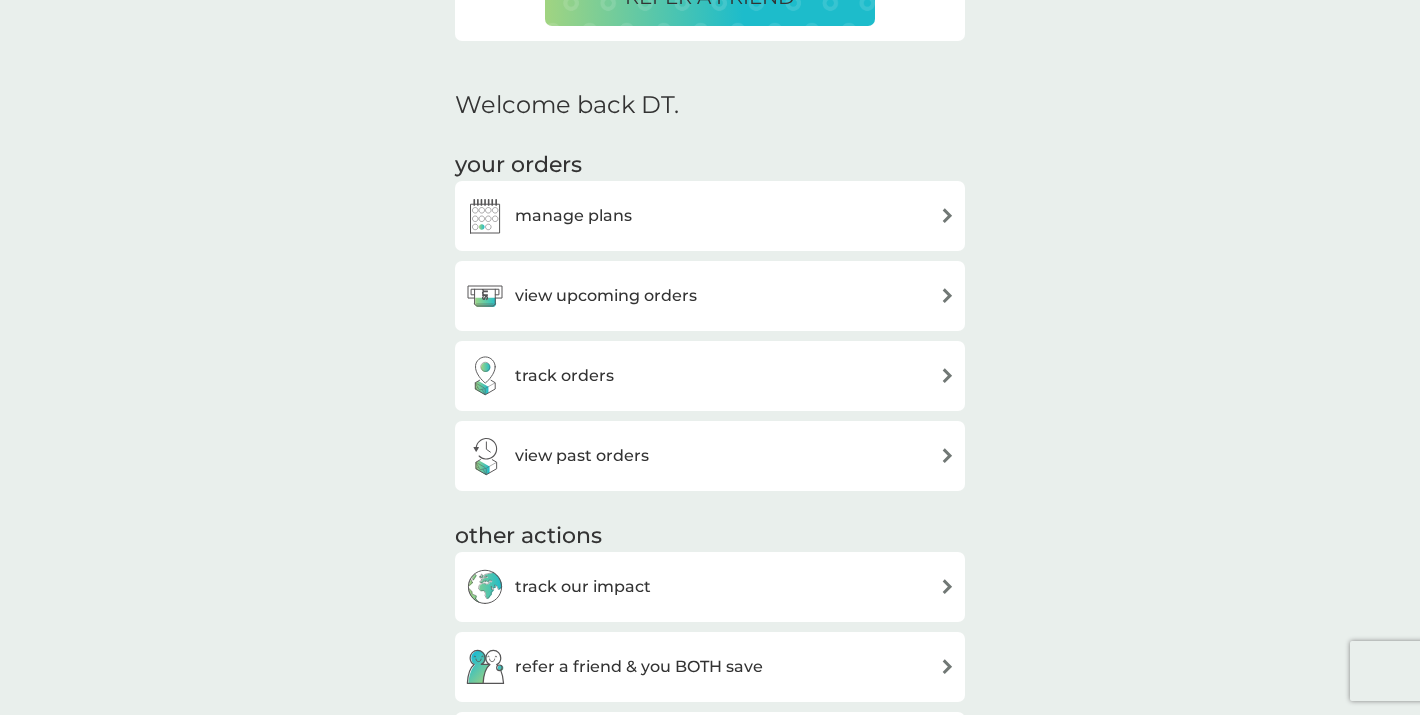 click on "track orders" at bounding box center (710, 376) 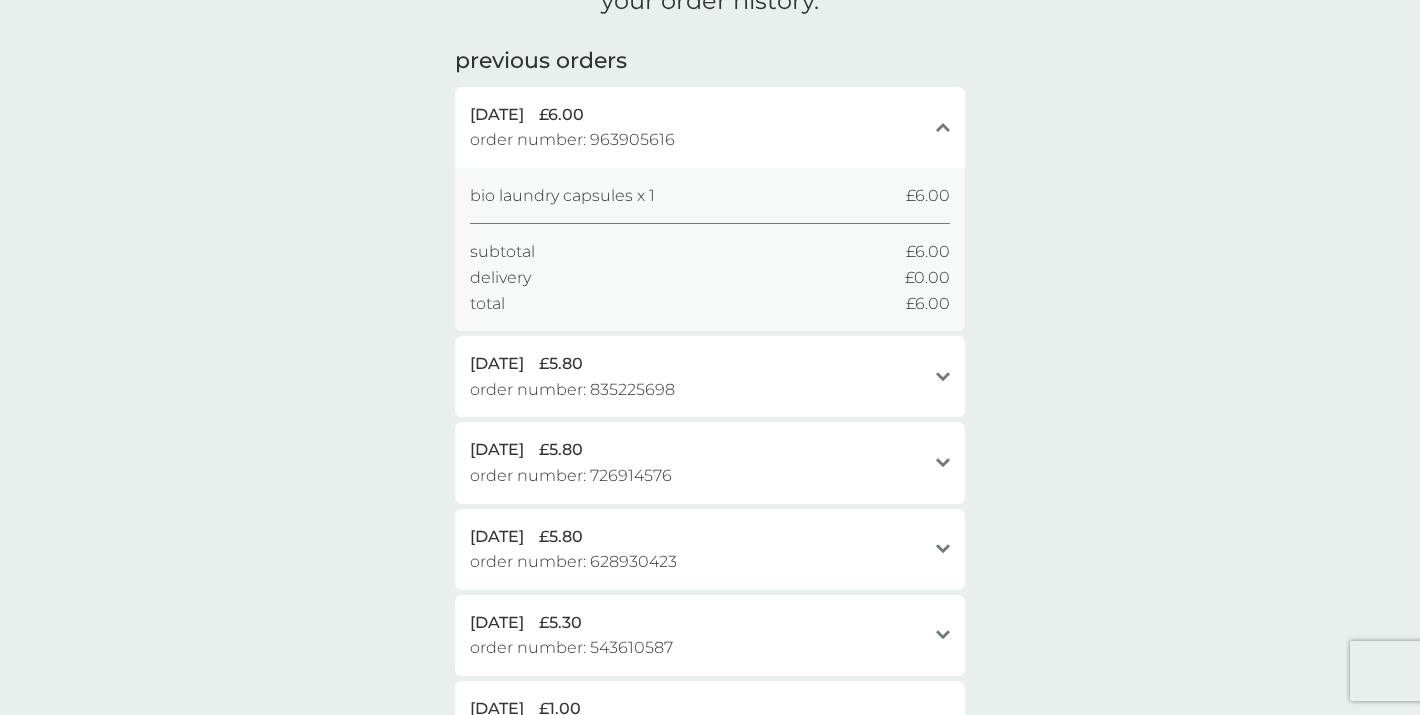 scroll, scrollTop: 106, scrollLeft: 0, axis: vertical 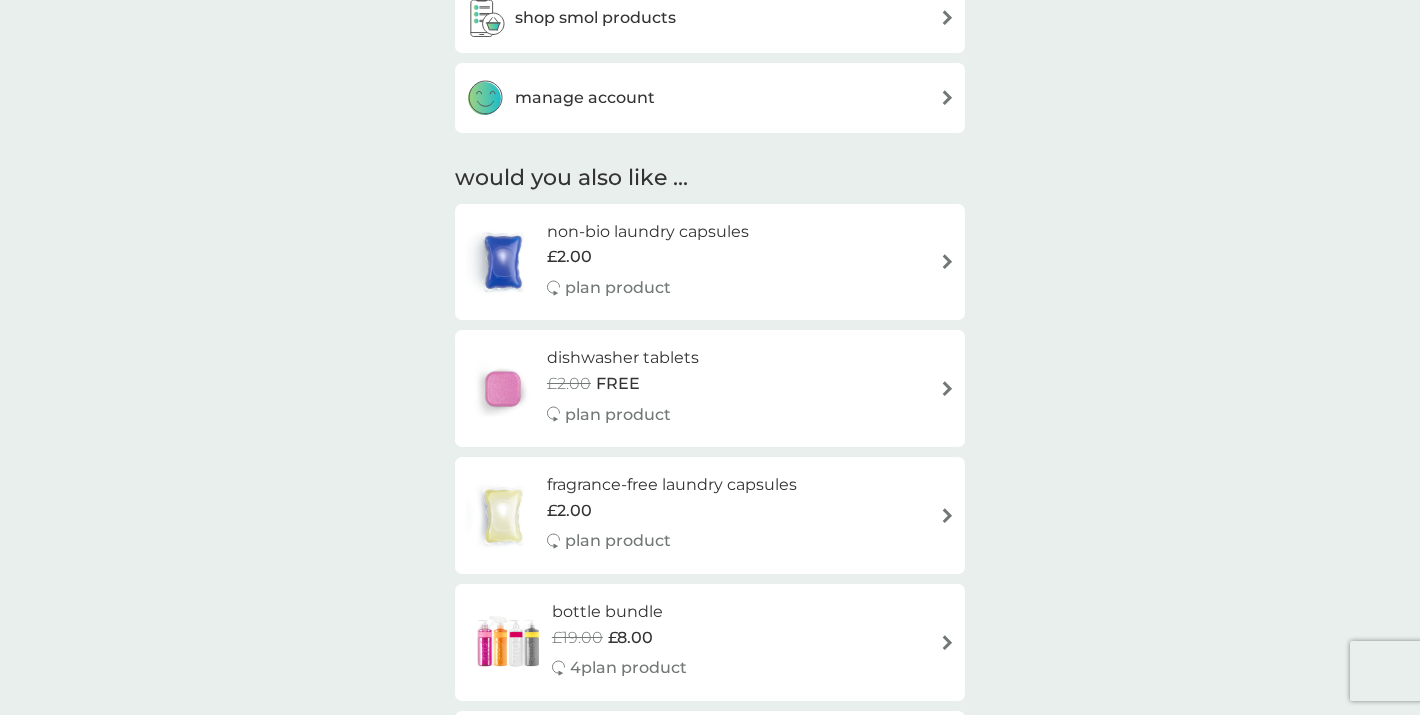 click on "dishwasher tablets £2.00 FREE plan product" at bounding box center (710, 388) 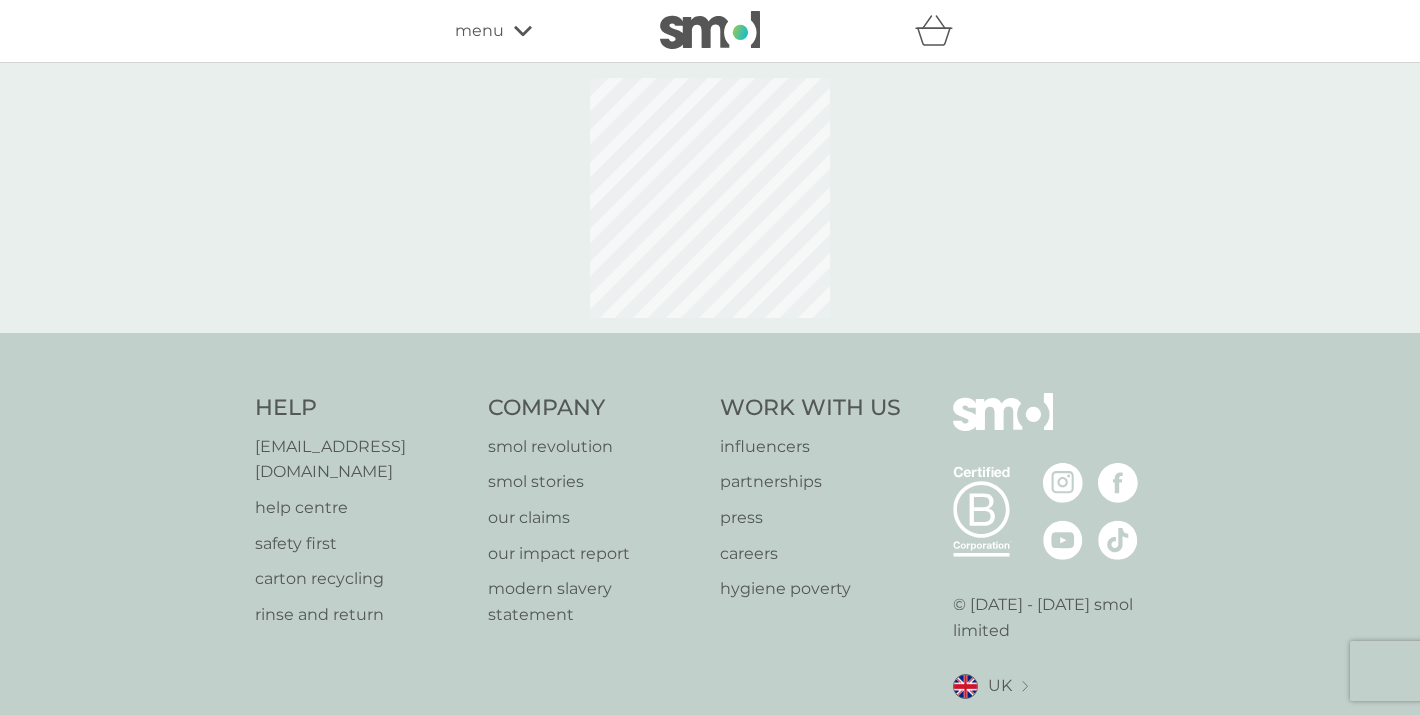 select on "42" 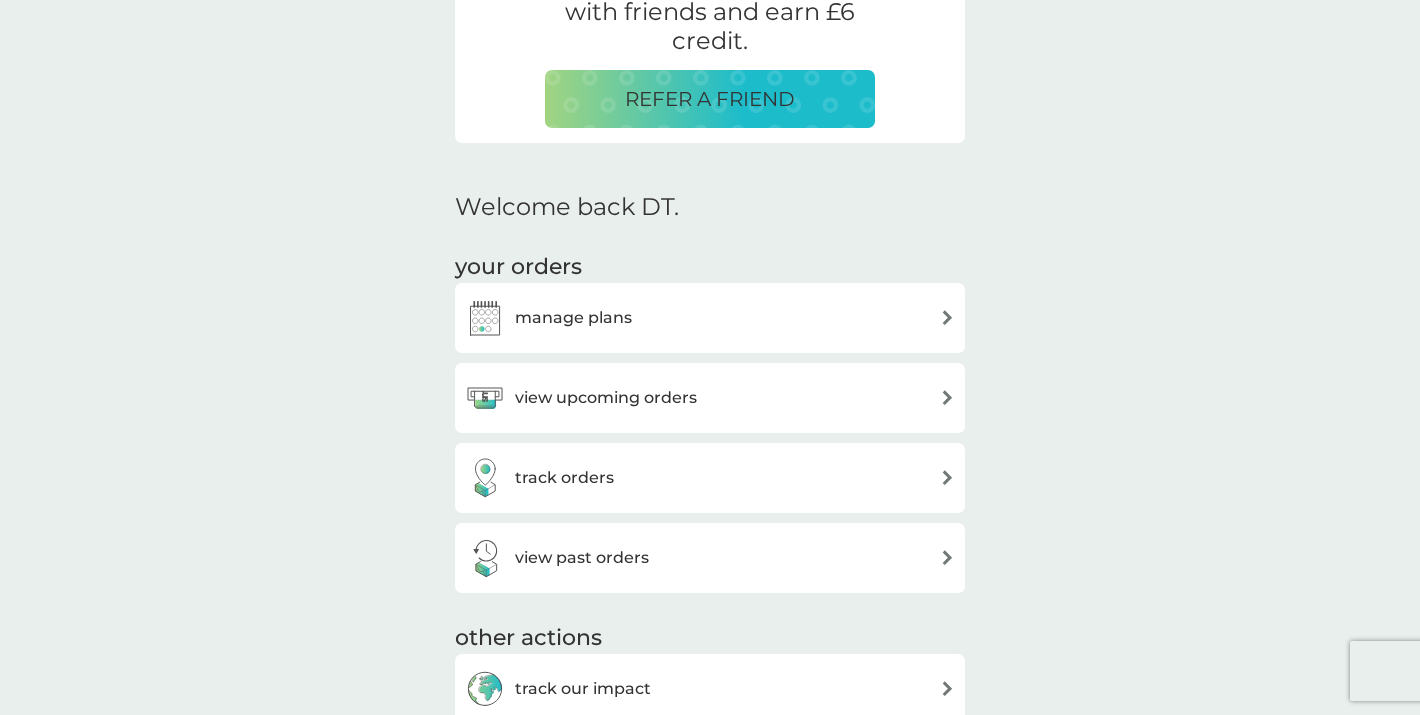 scroll, scrollTop: 463, scrollLeft: 0, axis: vertical 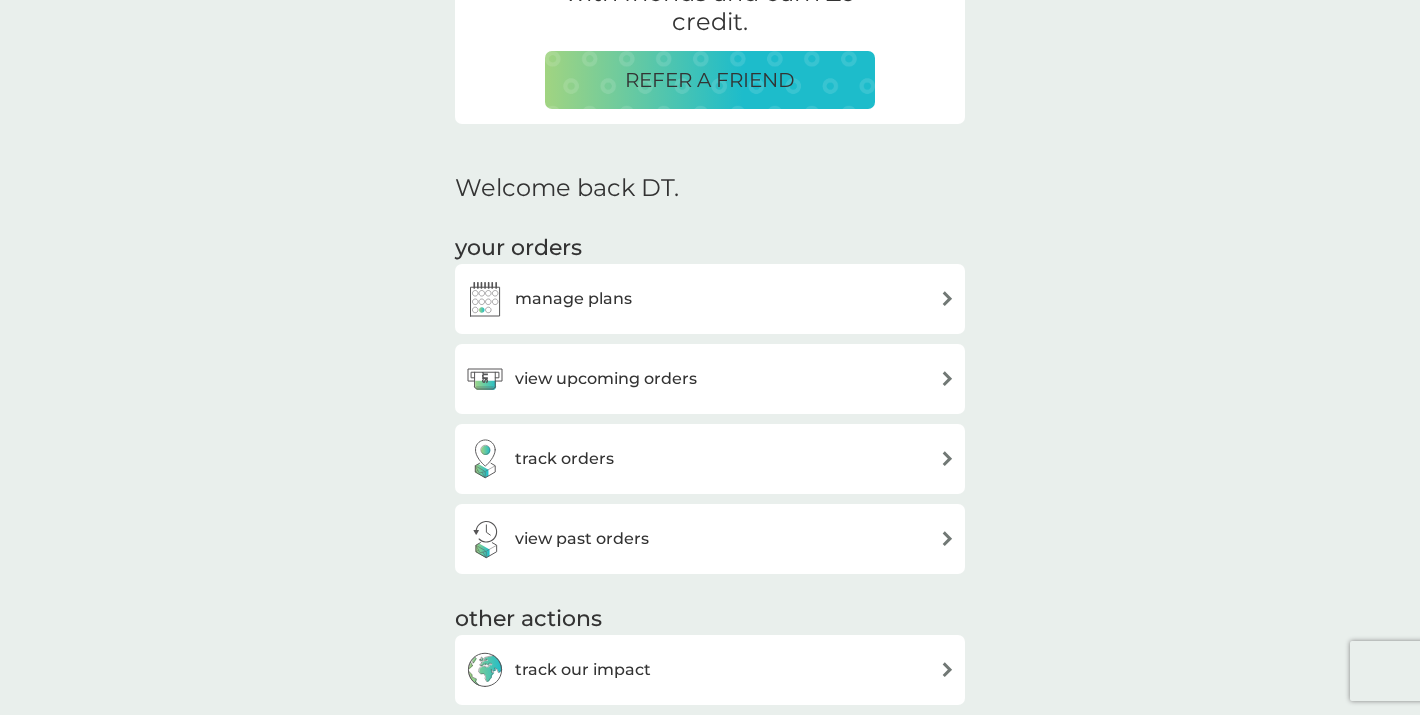 click on "manage plans" at bounding box center [710, 299] 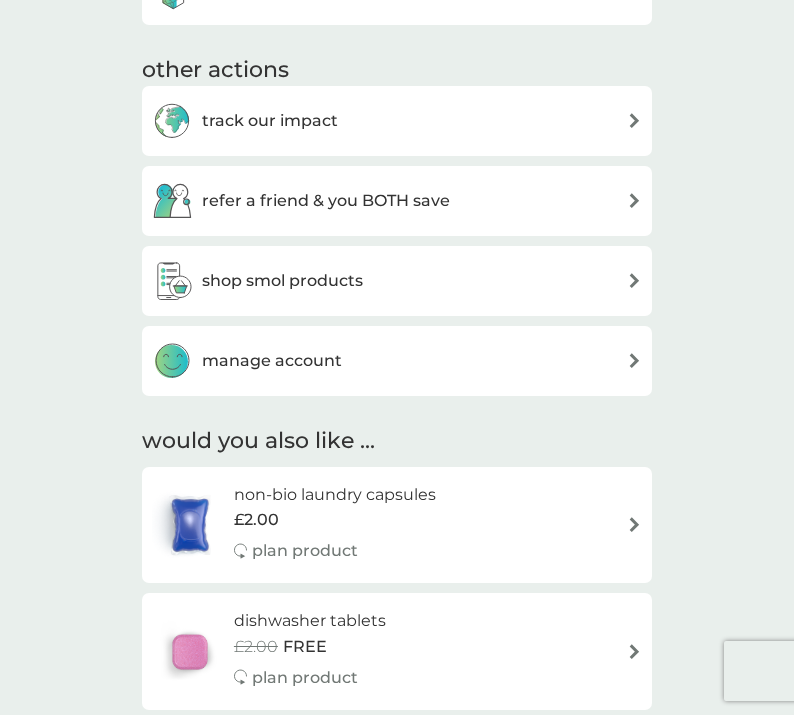 scroll, scrollTop: 1014, scrollLeft: 0, axis: vertical 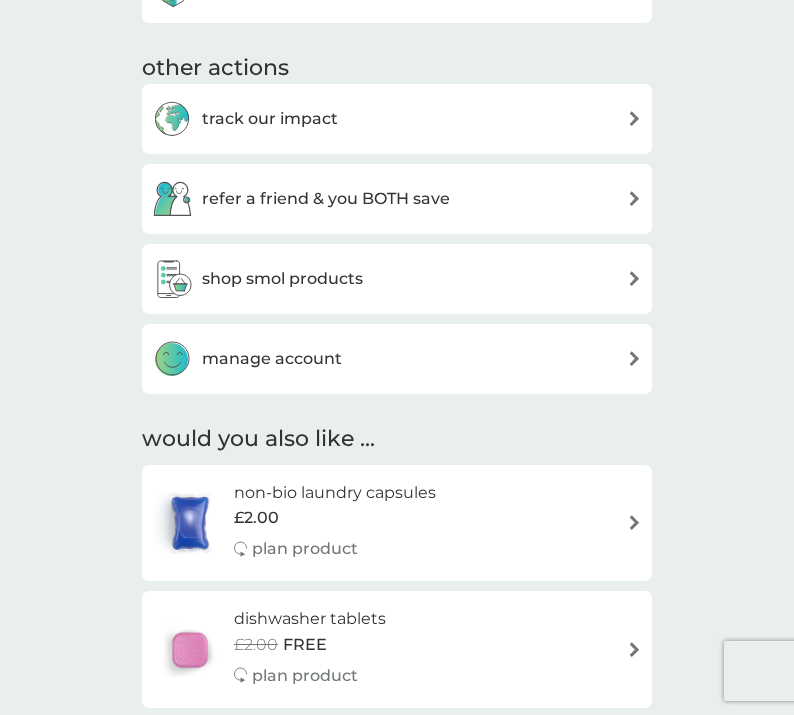 click on "manage account" at bounding box center (397, 359) 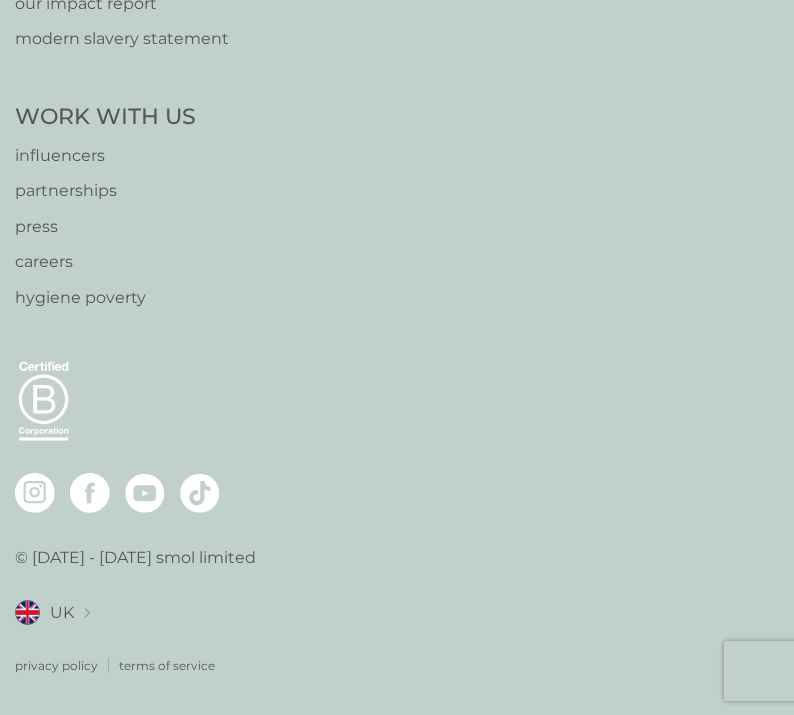 scroll, scrollTop: 0, scrollLeft: 0, axis: both 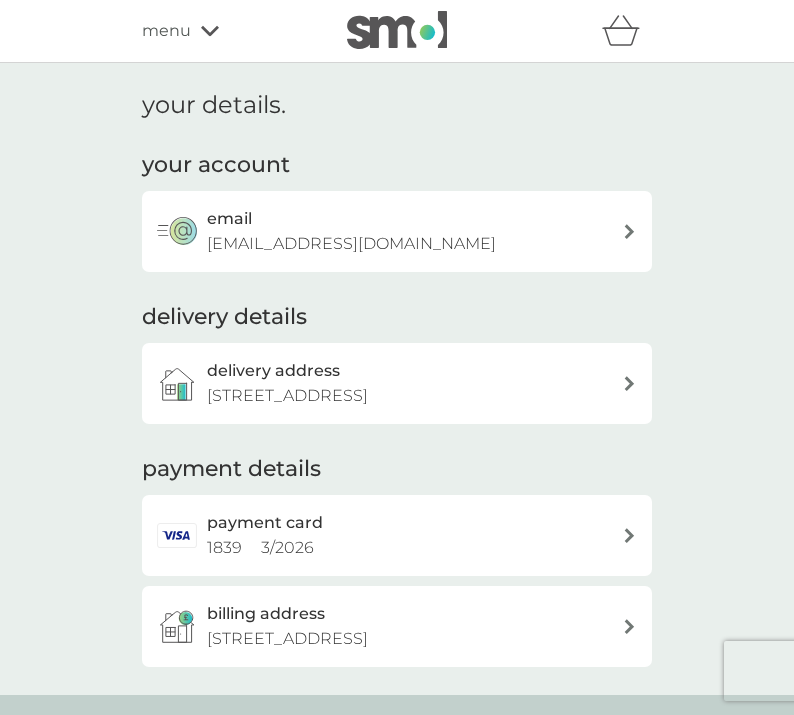 click on "delivery address 21 Granby Terrace,  Leeds, LS6 3BB" at bounding box center [407, 383] 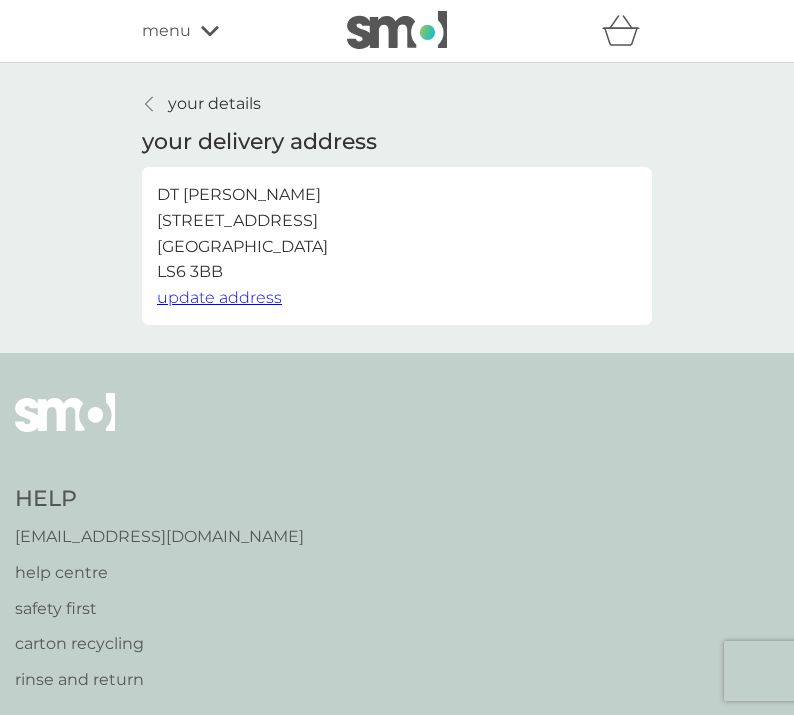 click on "update address" at bounding box center [219, 297] 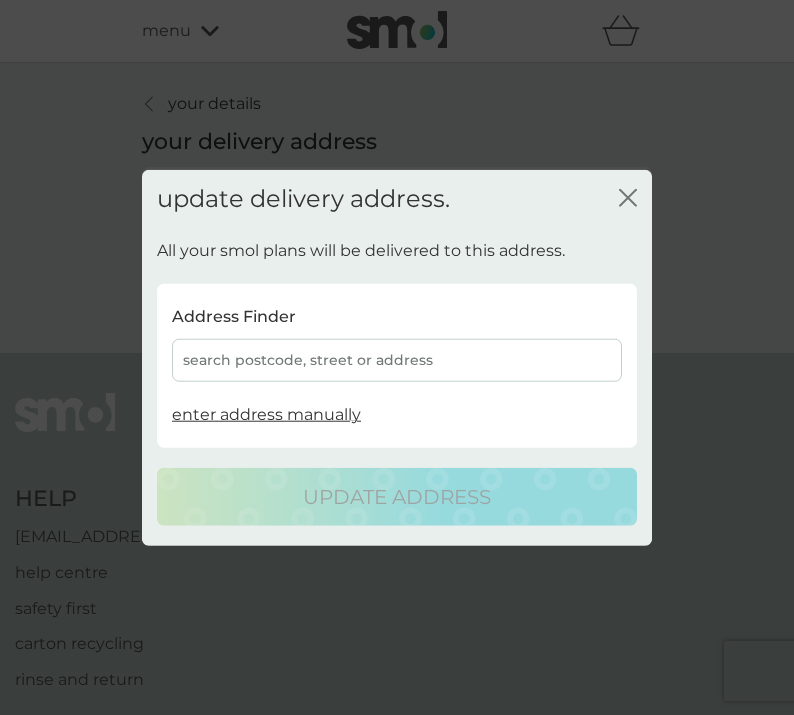 click on "search postcode, street or address" at bounding box center [397, 360] 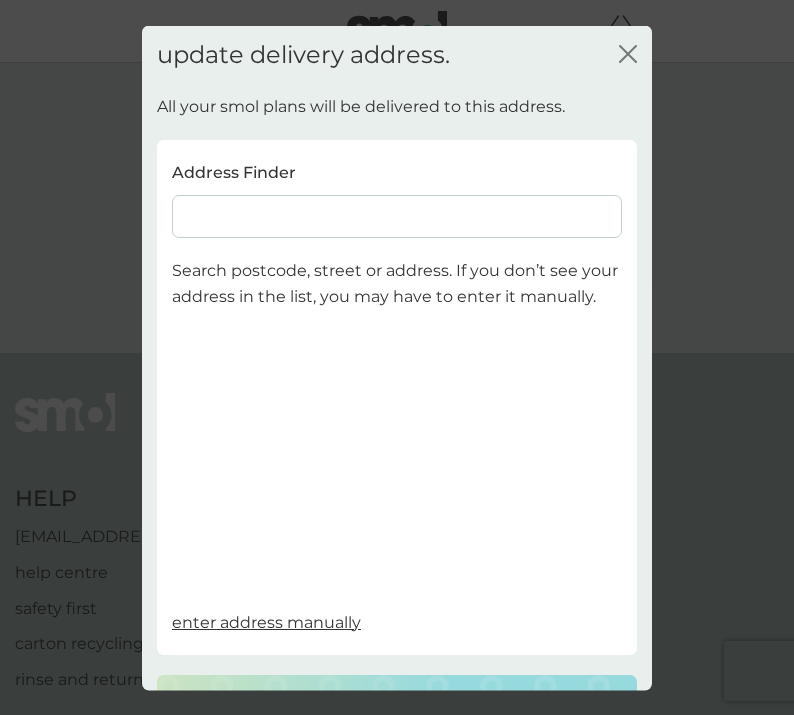 click at bounding box center (397, 216) 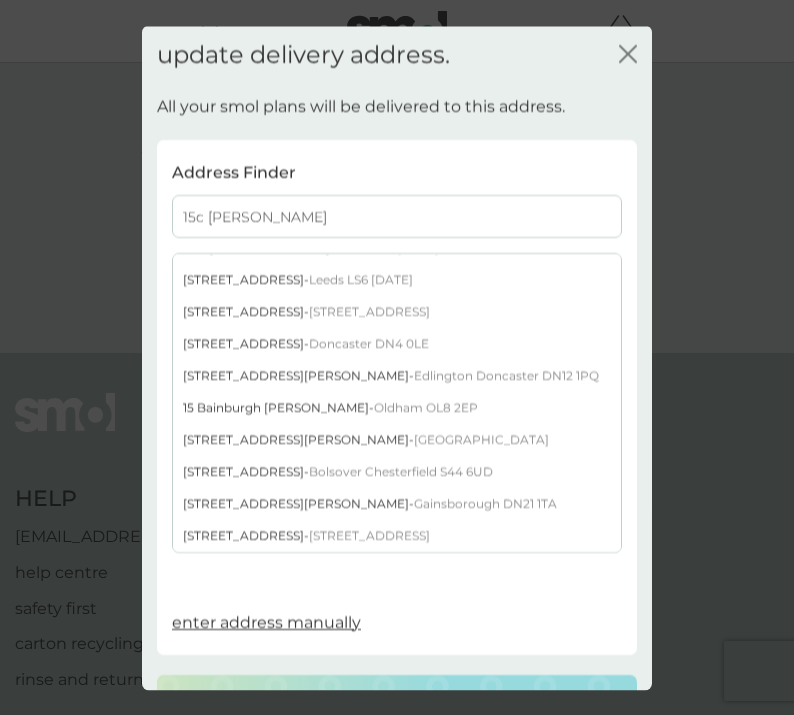 scroll, scrollTop: 0, scrollLeft: 0, axis: both 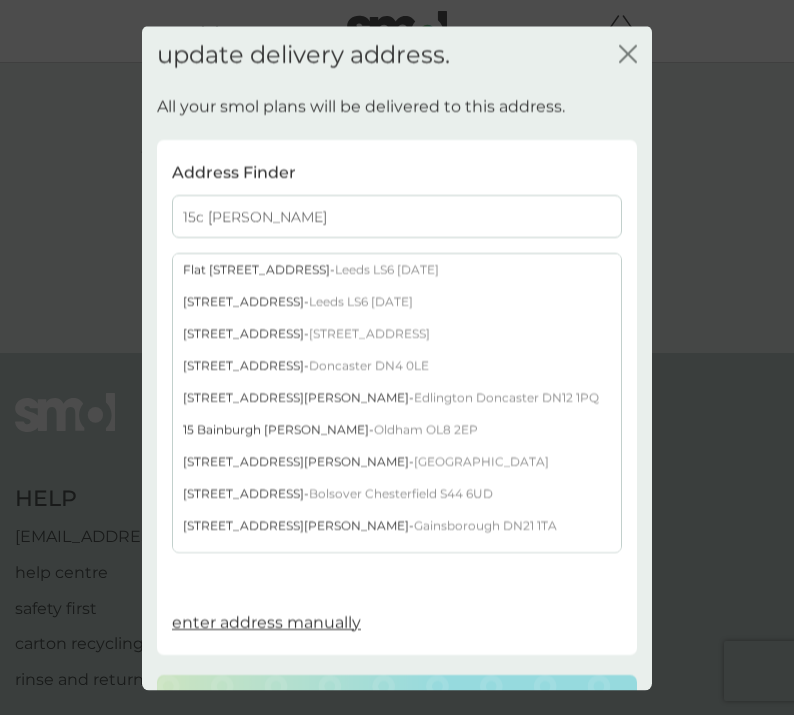 type on "15c bain" 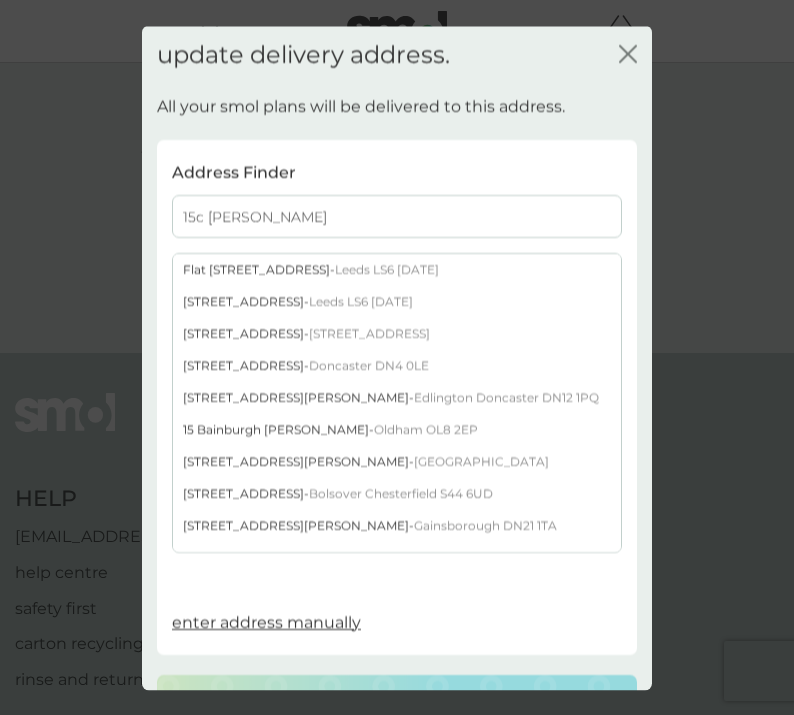 click on "Leeds LS6 3AD" at bounding box center (361, 301) 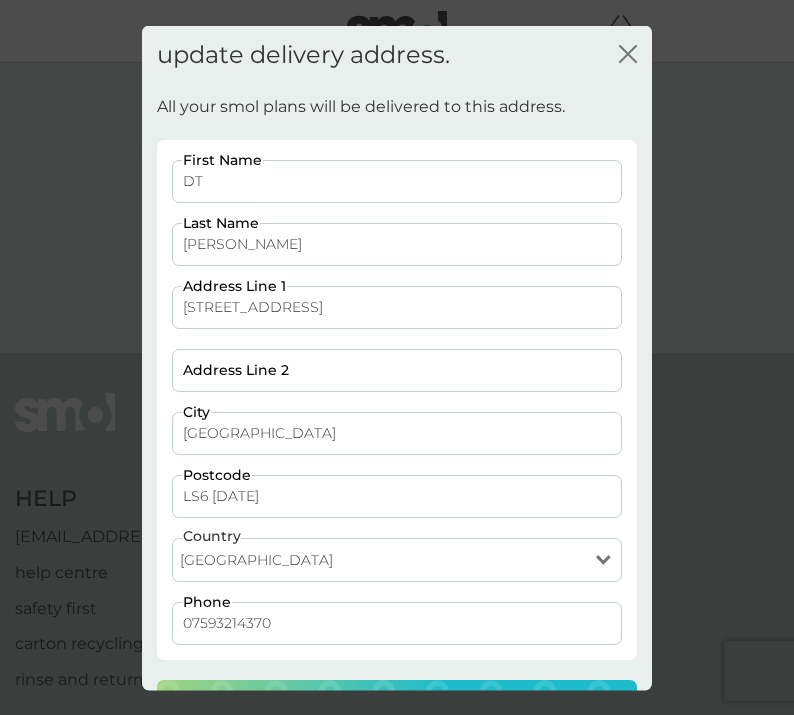 click on "15 Bainbrigge Road" at bounding box center [397, 306] 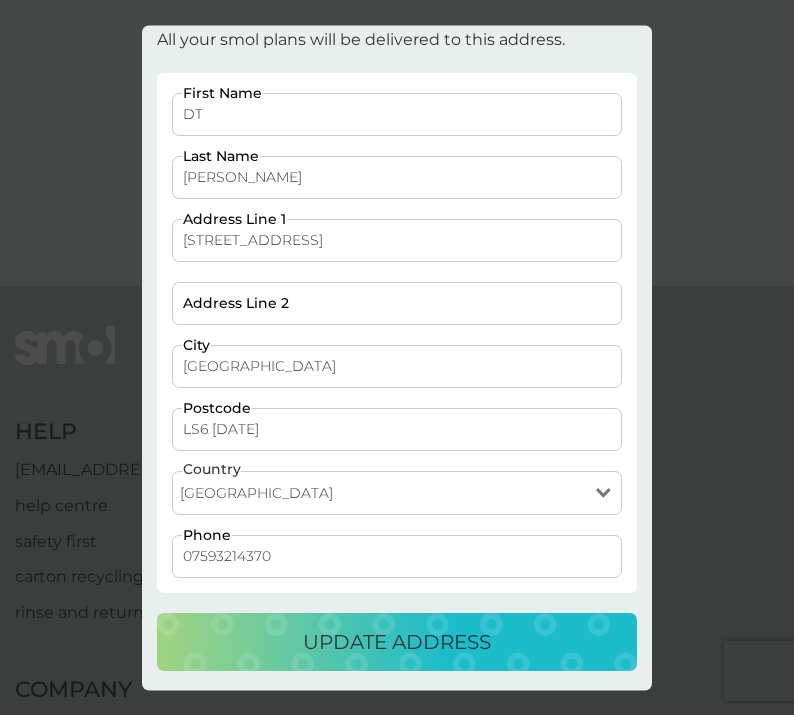 scroll, scrollTop: 145, scrollLeft: 0, axis: vertical 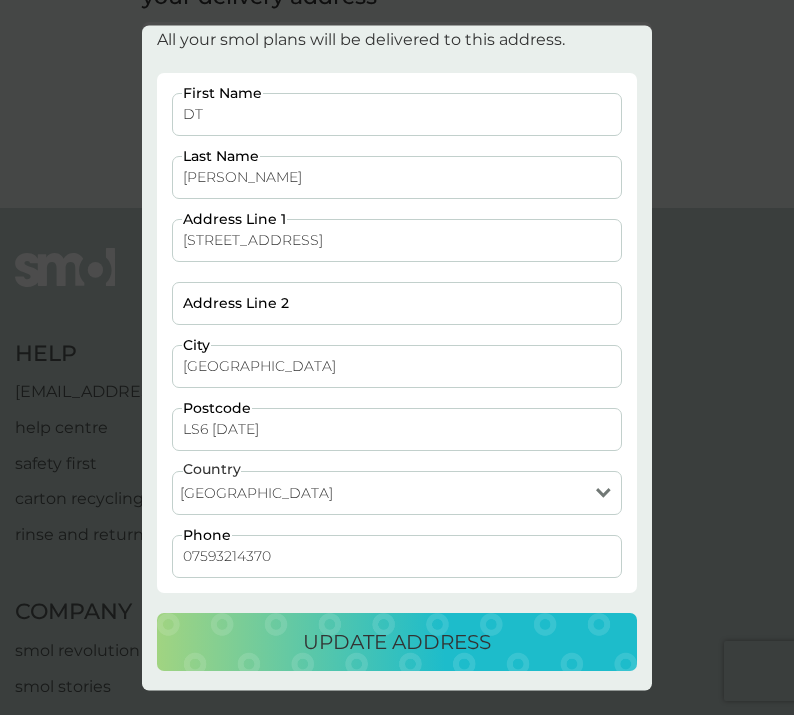 type on "15c Bainbrigge Road" 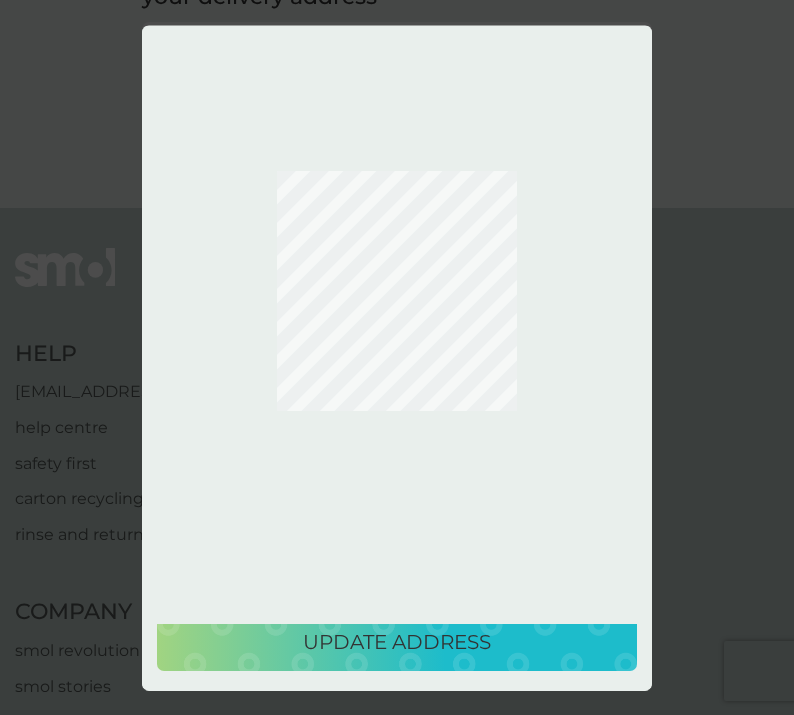 scroll, scrollTop: 0, scrollLeft: 0, axis: both 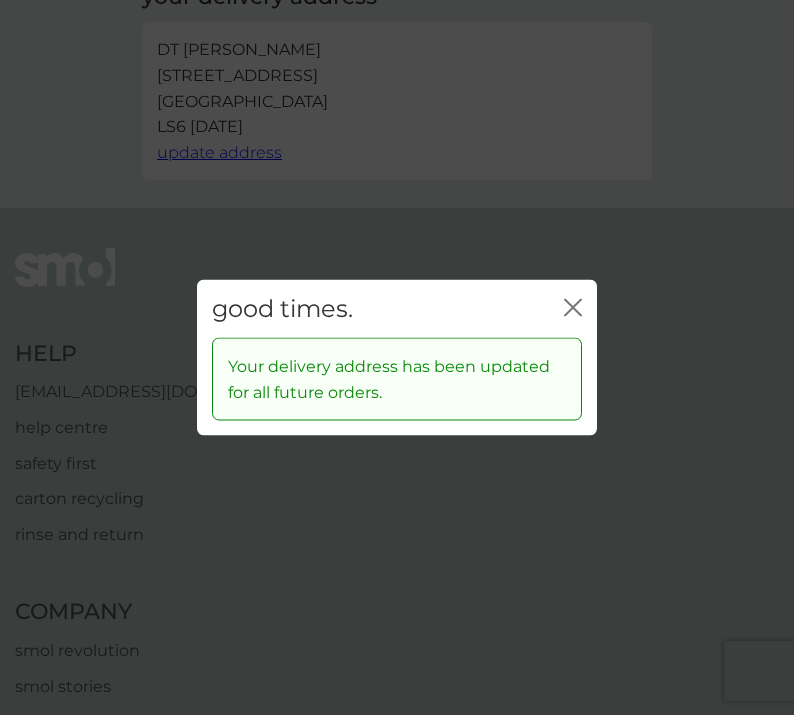 click on "close" 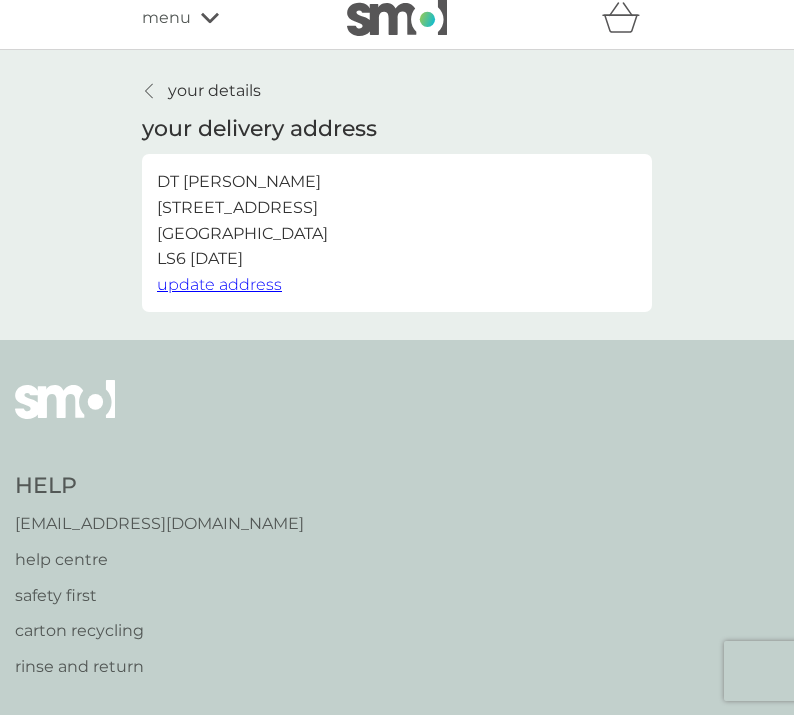 scroll, scrollTop: 0, scrollLeft: 0, axis: both 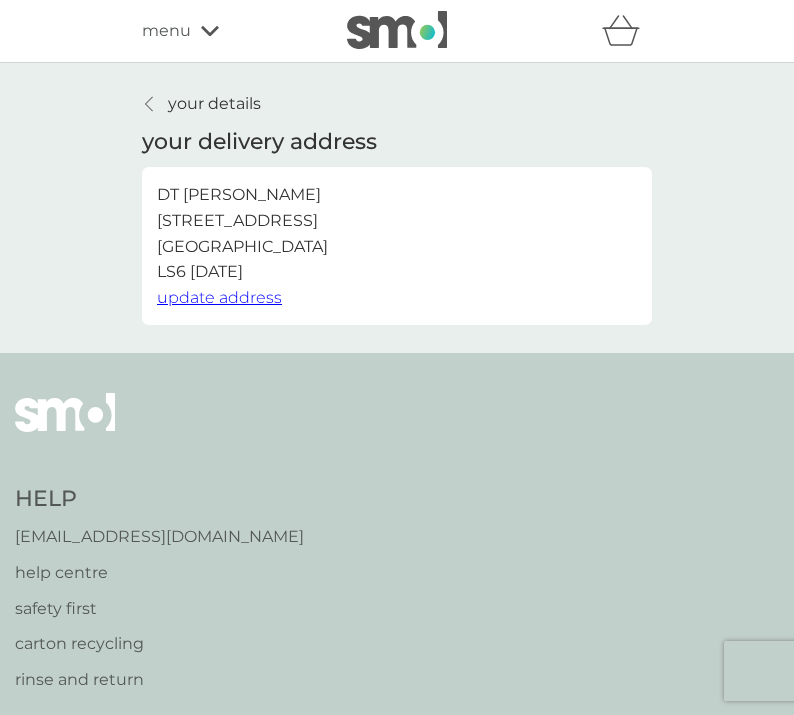 click on "your details" at bounding box center (201, 104) 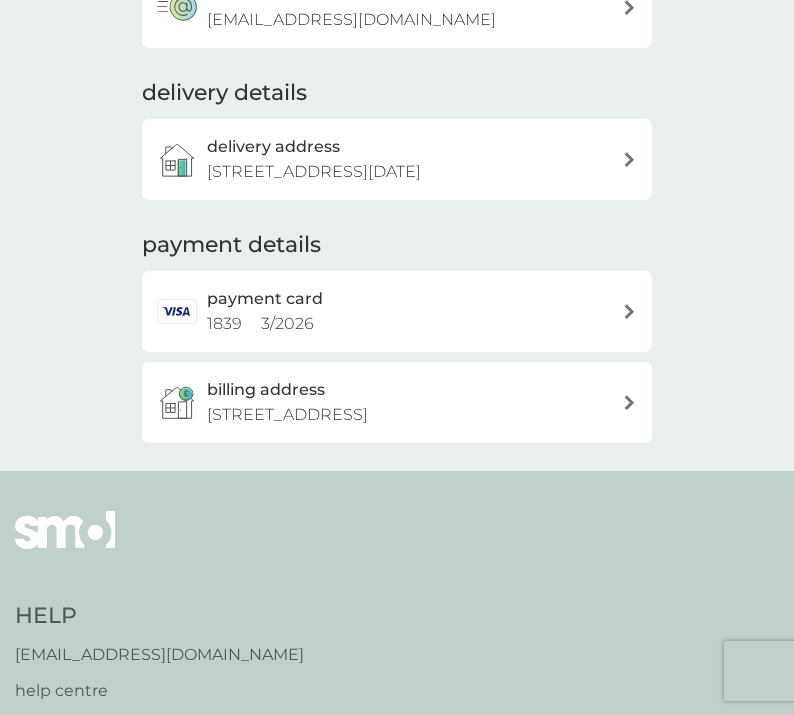 scroll, scrollTop: 285, scrollLeft: 0, axis: vertical 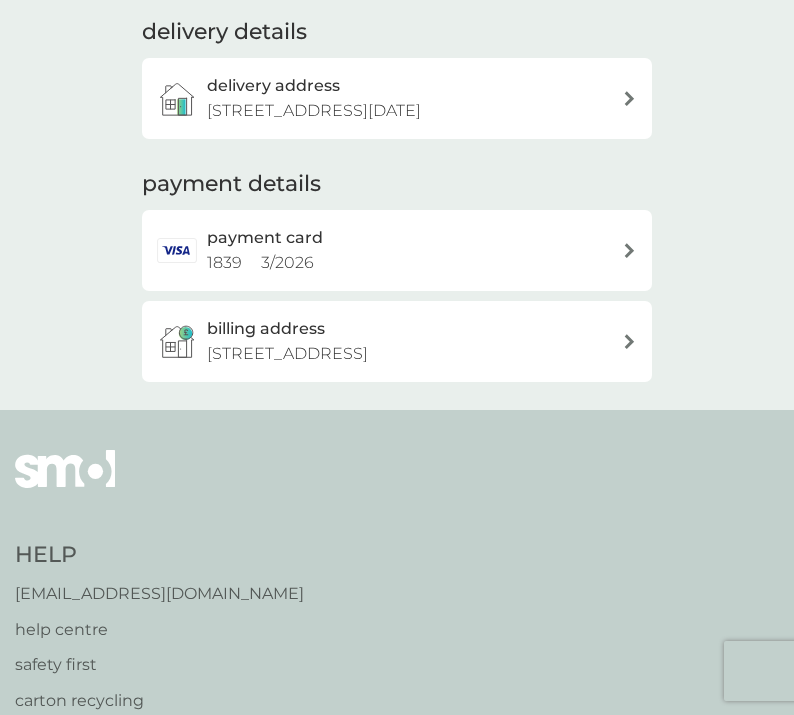 click on "21 Granby Terrace,  Leeds, LS6 3BB" at bounding box center [287, 354] 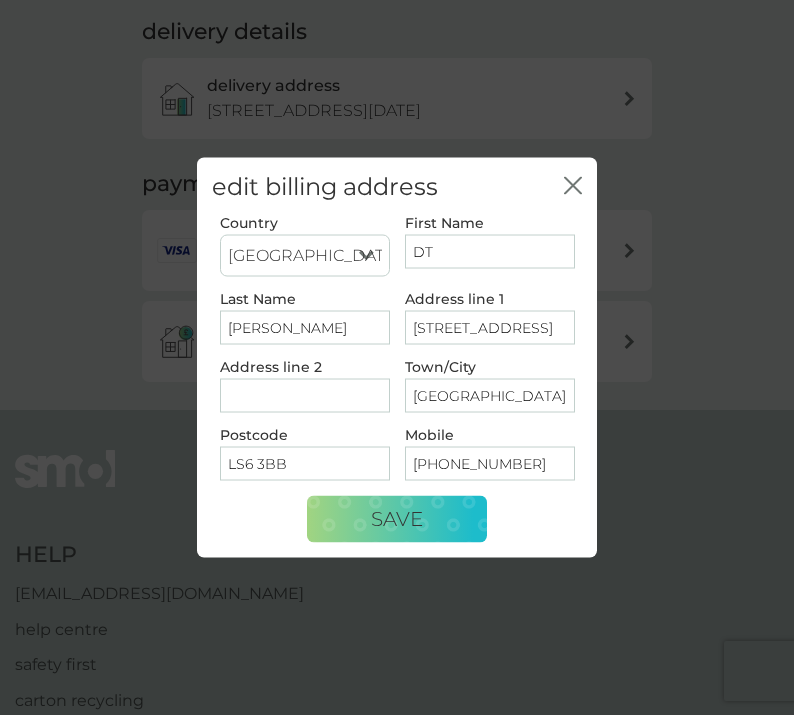 click on "21 Granby Terrace" at bounding box center [490, 327] 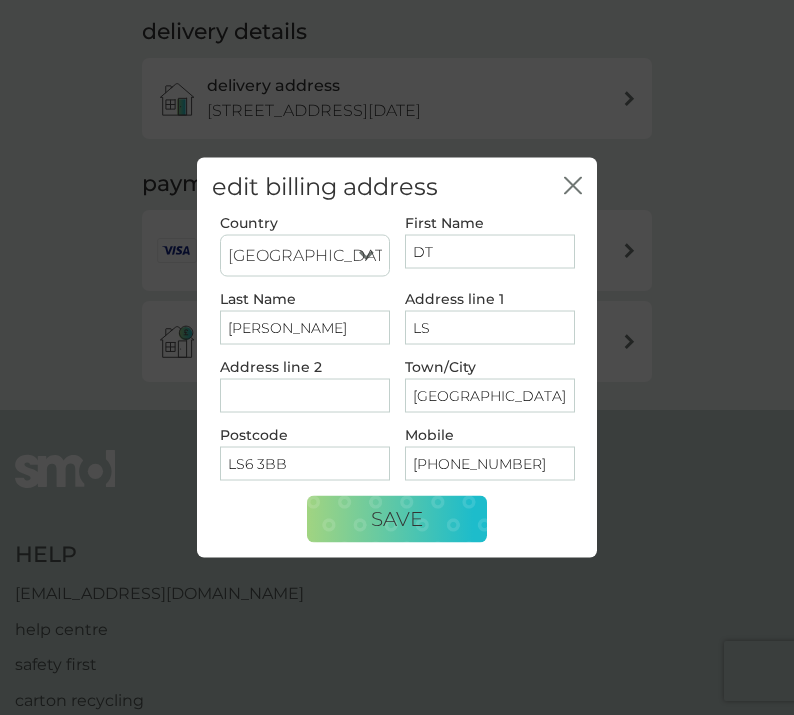 type on "L" 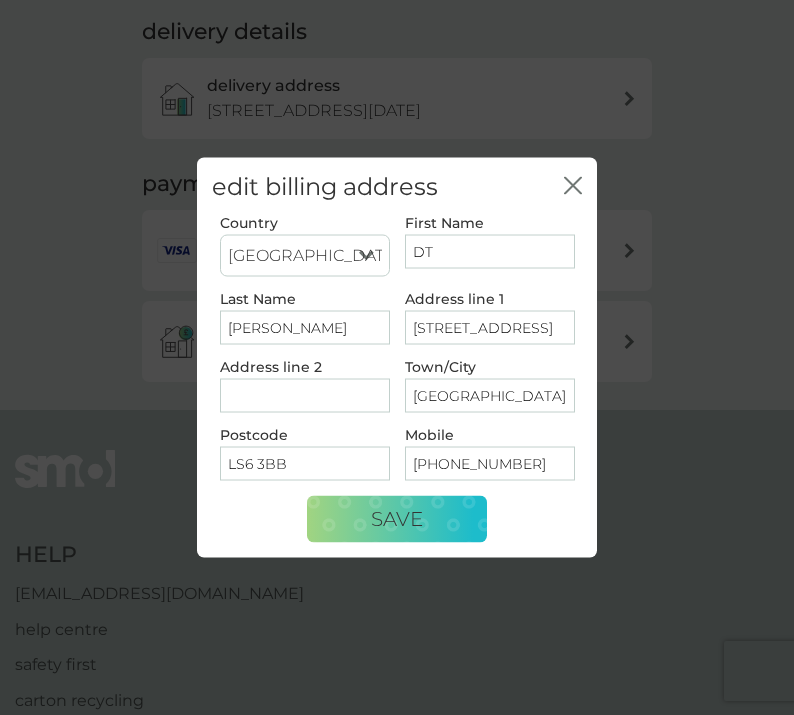 type on "15c Bainbrigge Road" 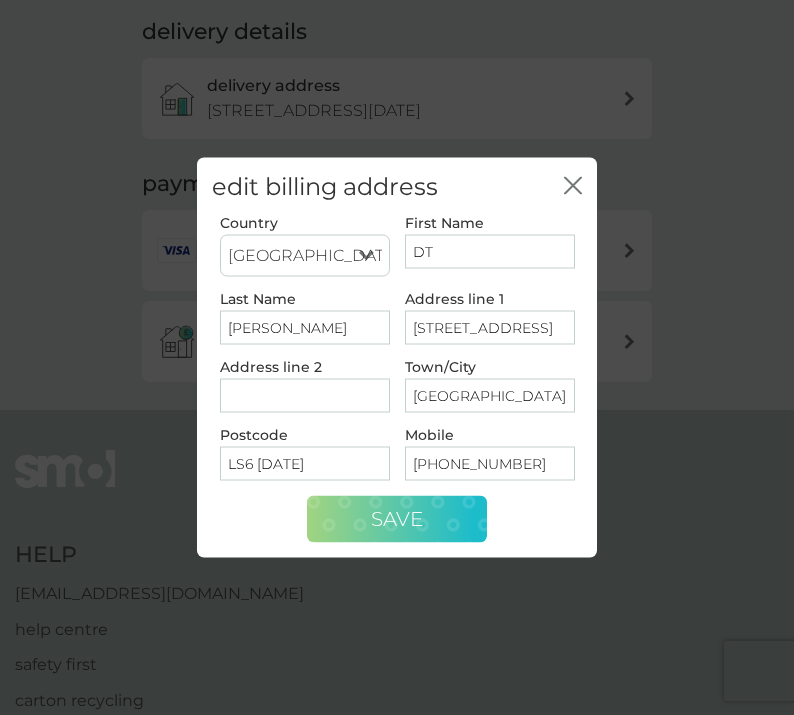 type on "LS6 3AD" 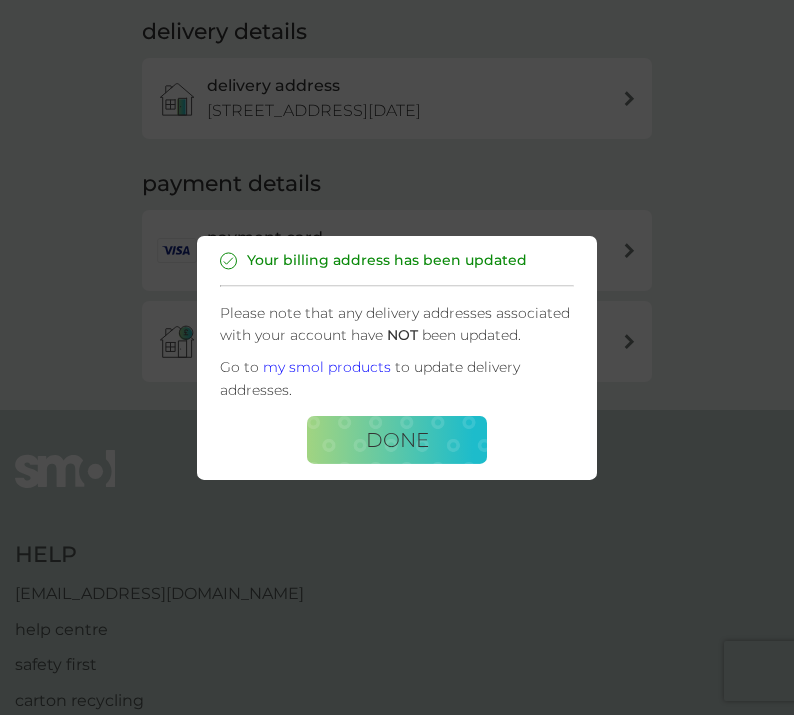 scroll, scrollTop: 0, scrollLeft: 0, axis: both 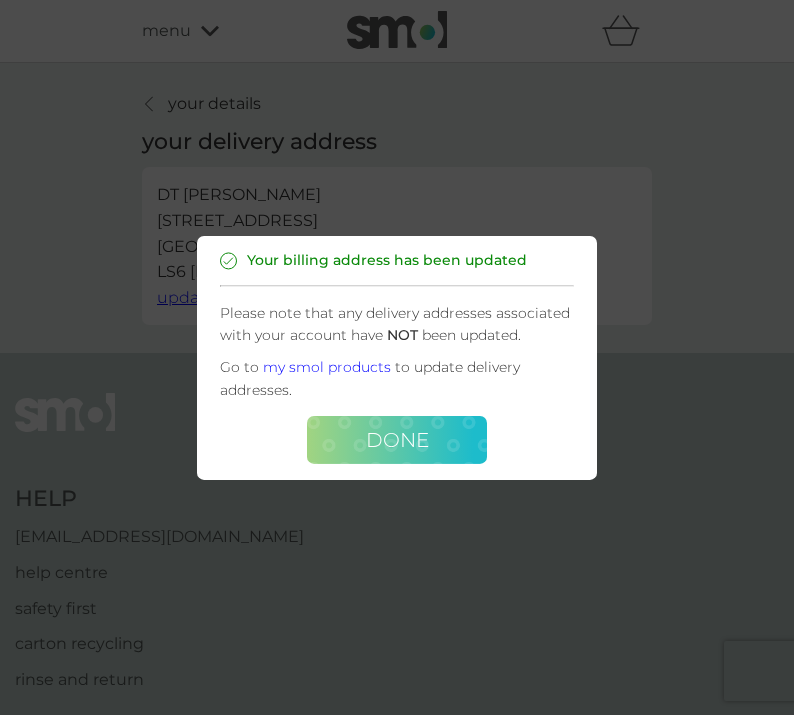 click on "Done" at bounding box center (397, 440) 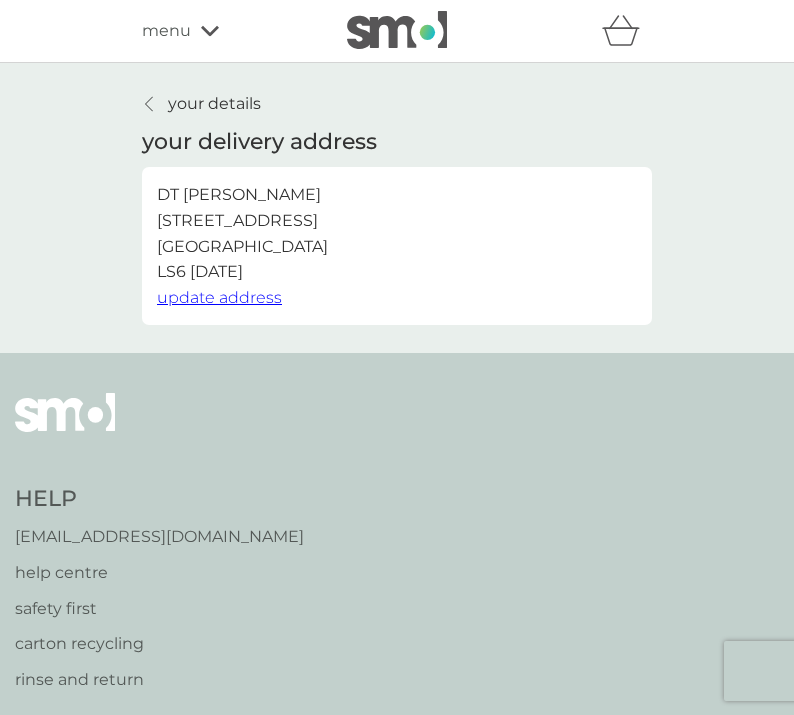 click on "your details" at bounding box center [201, 104] 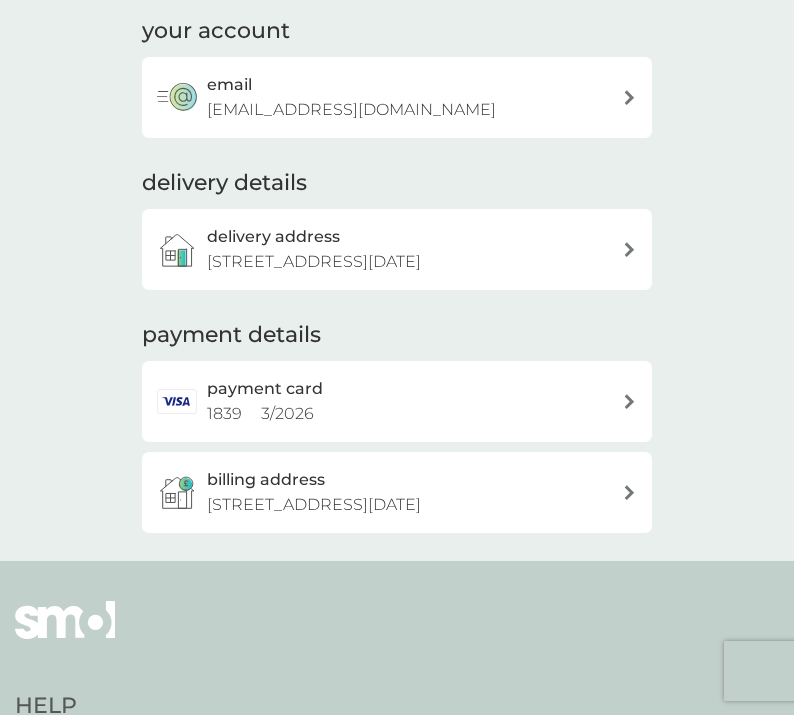 scroll, scrollTop: 168, scrollLeft: 0, axis: vertical 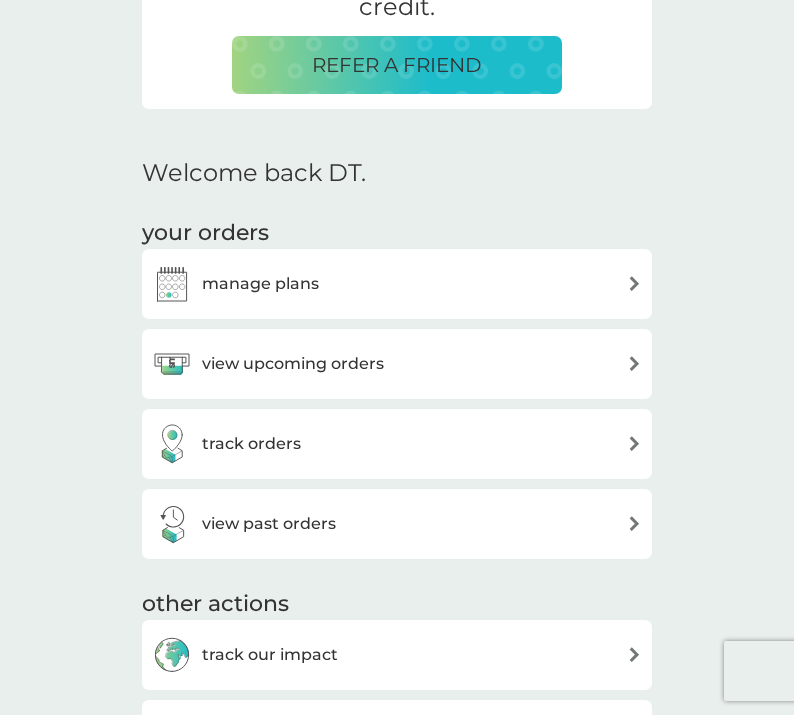 click on "manage plans" at bounding box center (235, 284) 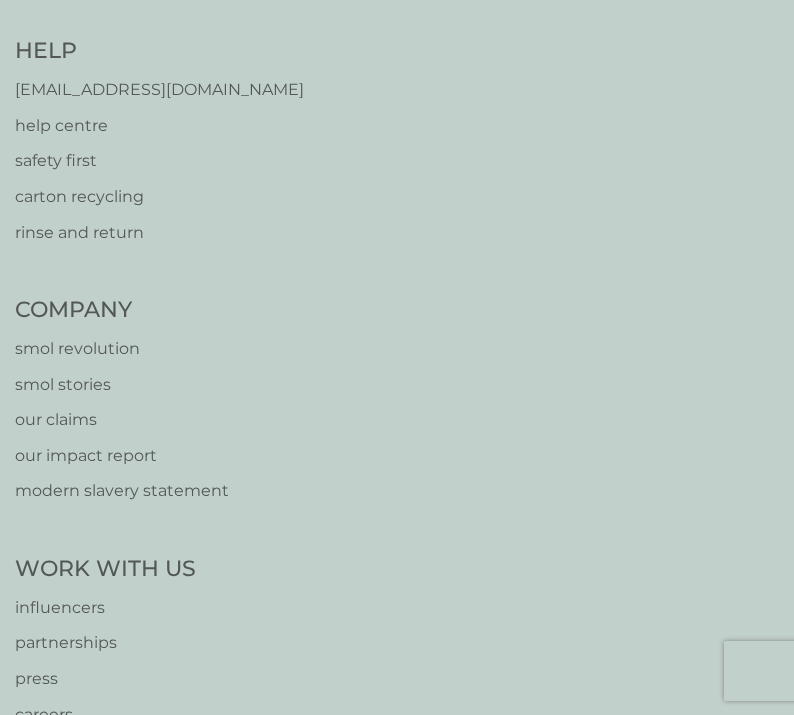 scroll, scrollTop: 0, scrollLeft: 0, axis: both 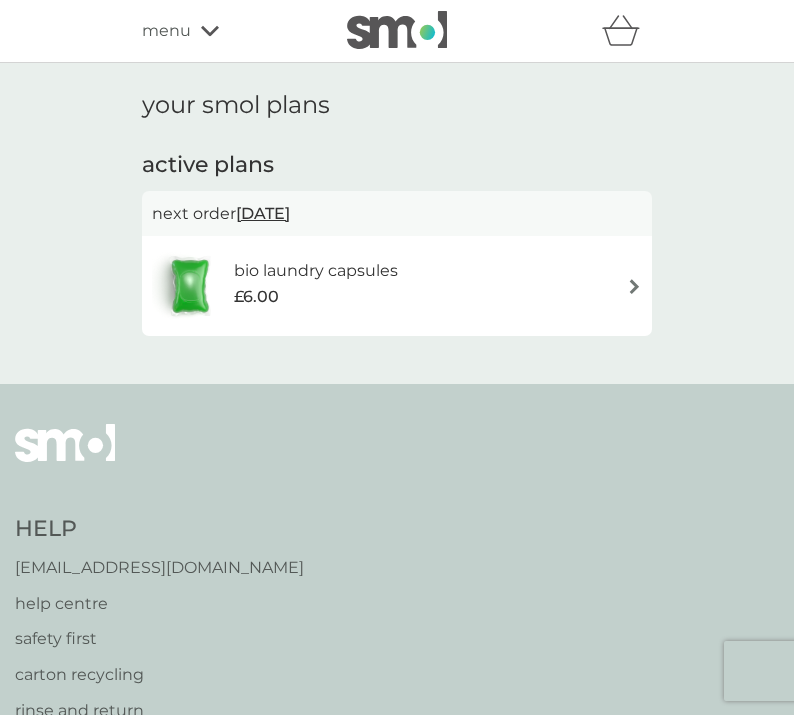 click on "18 Sep 2025" at bounding box center (263, 213) 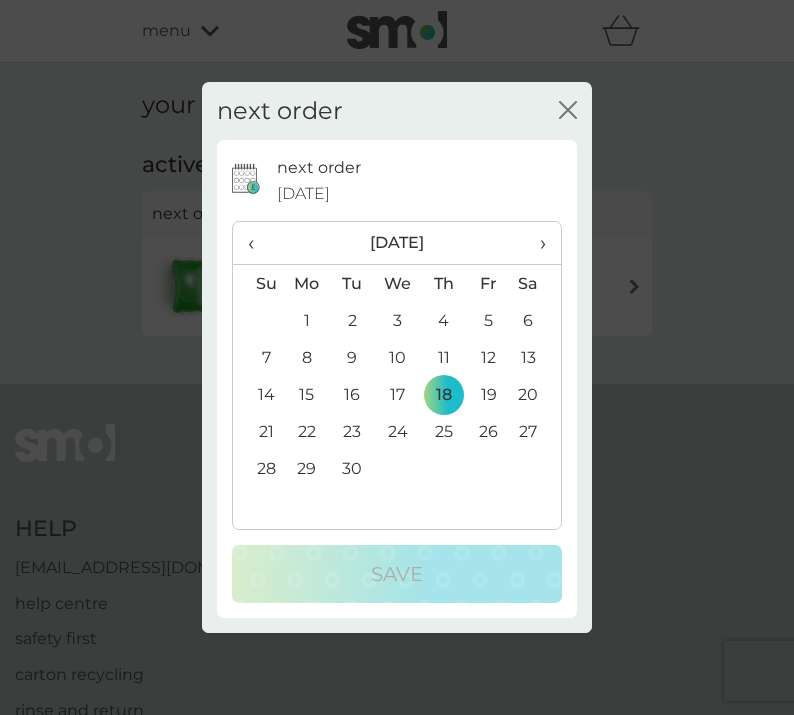 click on "›" at bounding box center [536, 243] 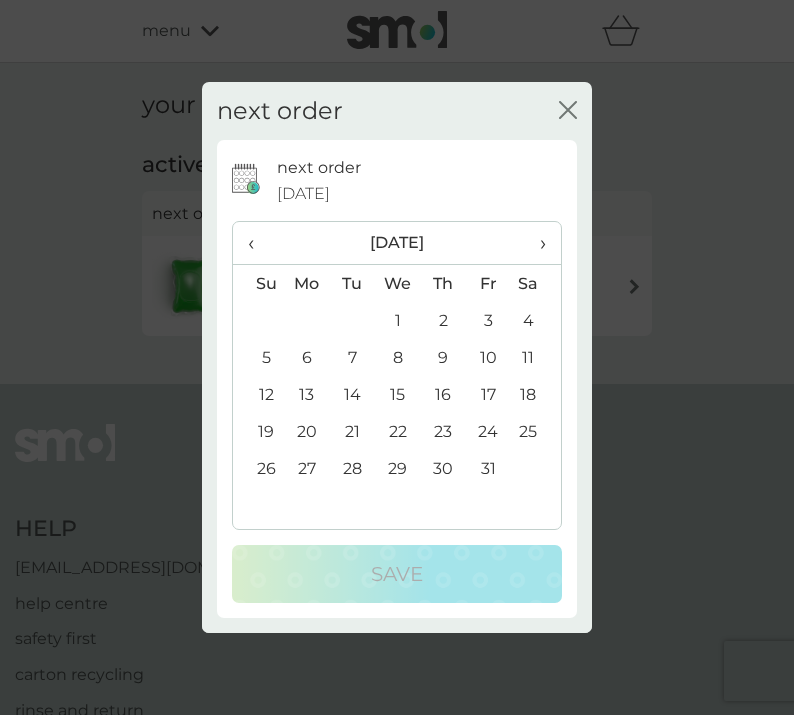 click on "1" at bounding box center [398, 320] 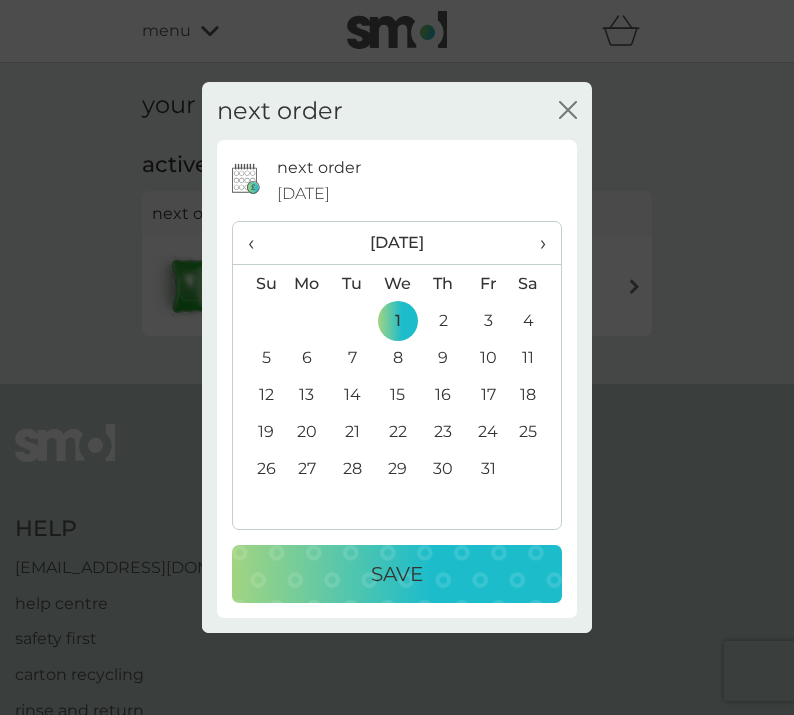click on "Save" at bounding box center (397, 574) 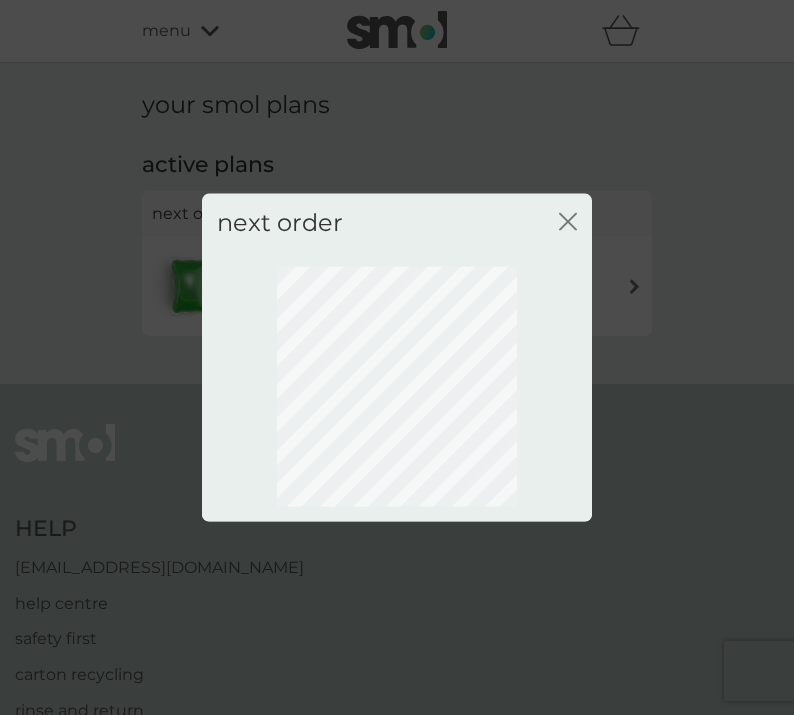 click on "close" at bounding box center [568, 222] 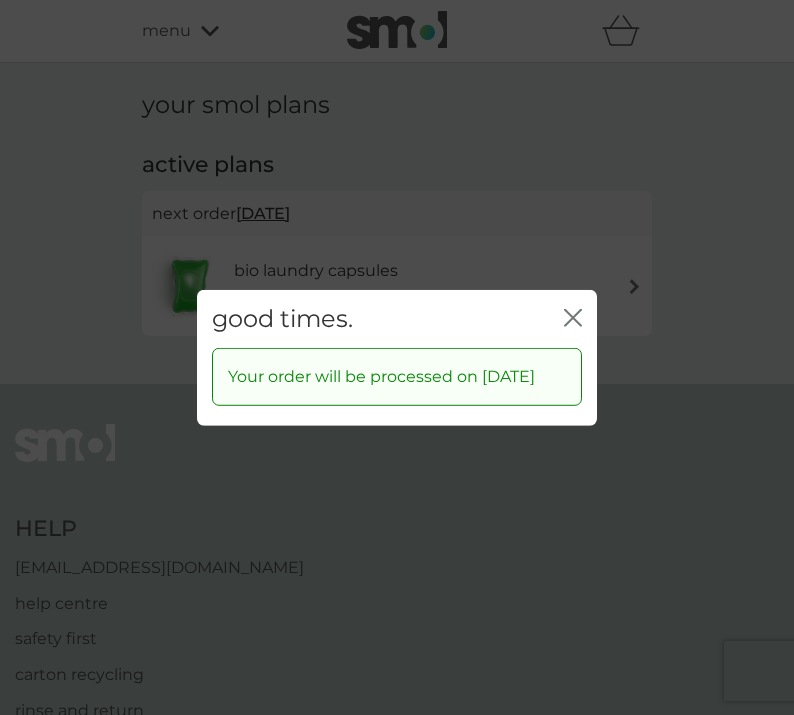 click on "good times. close" at bounding box center (397, 318) 